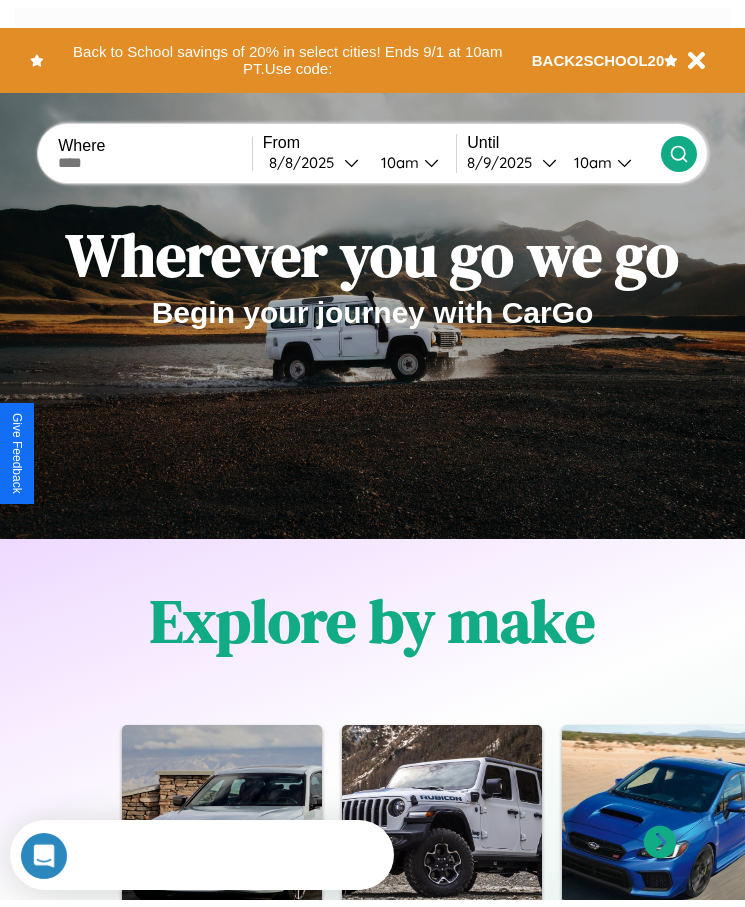 scroll, scrollTop: 0, scrollLeft: 0, axis: both 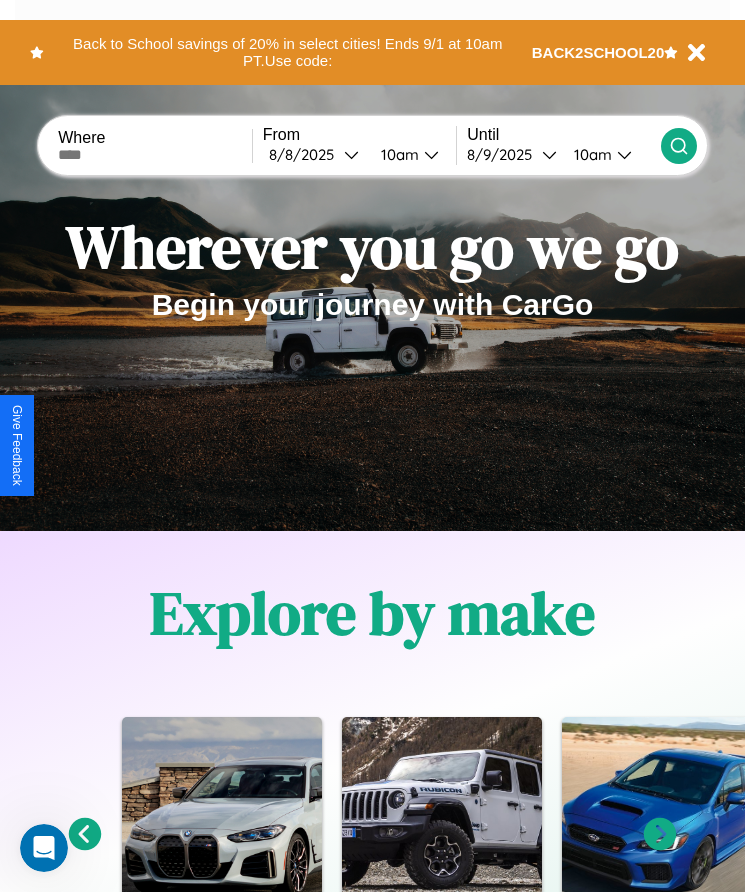 click at bounding box center (155, 155) 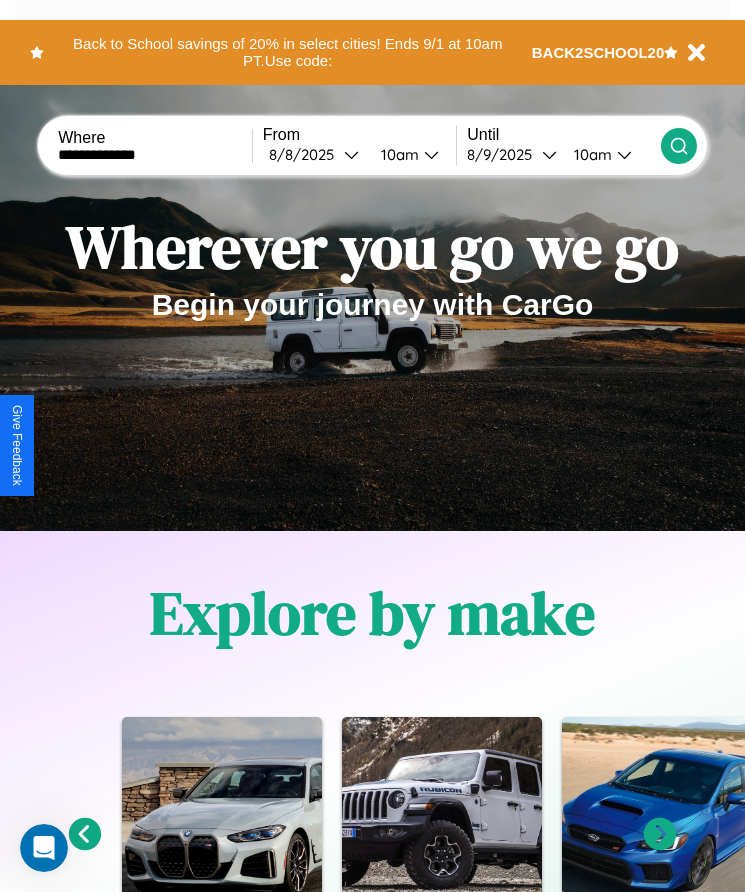 type on "**********" 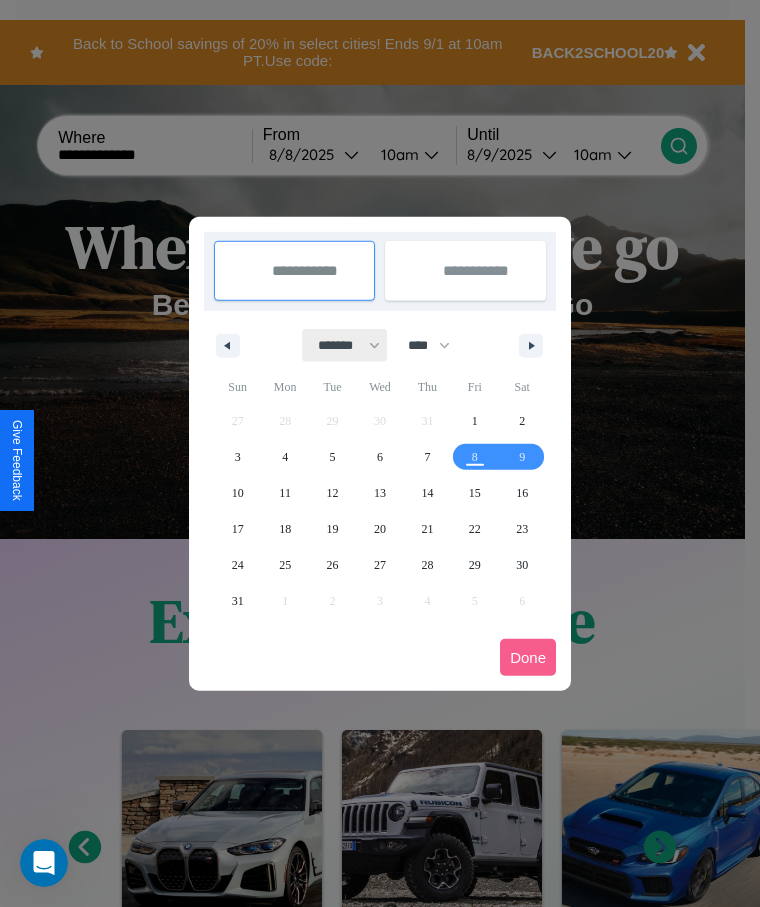 click on "******* ******** ***** ***** *** **** **** ****** ********* ******* ******** ********" at bounding box center [345, 345] 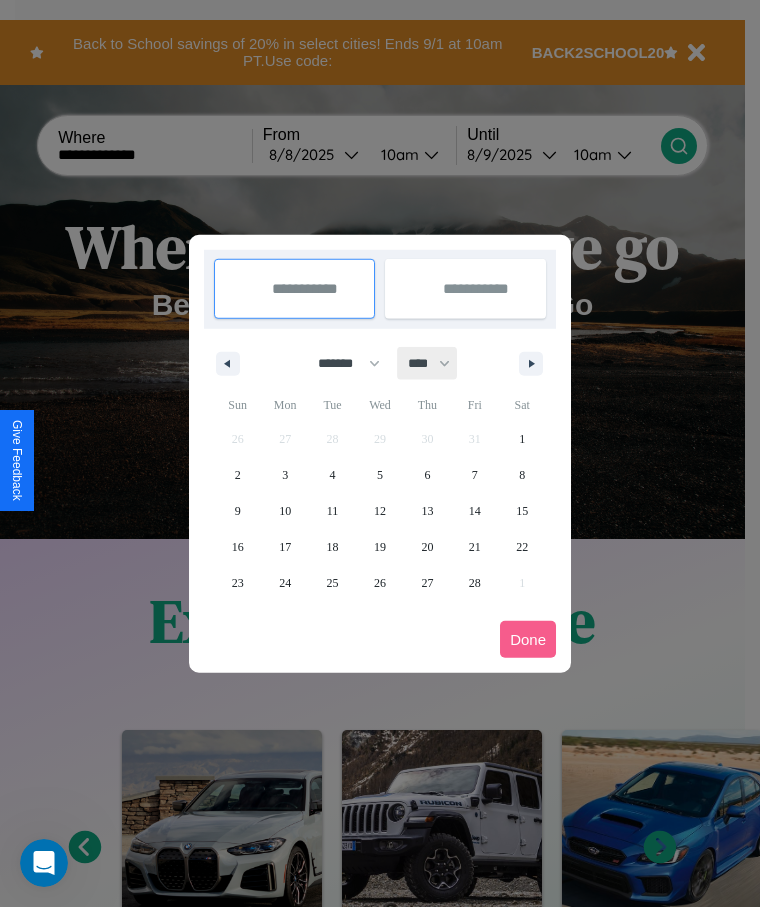 click on "**** **** **** **** **** **** **** **** **** **** **** **** **** **** **** **** **** **** **** **** **** **** **** **** **** **** **** **** **** **** **** **** **** **** **** **** **** **** **** **** **** **** **** **** **** **** **** **** **** **** **** **** **** **** **** **** **** **** **** **** **** **** **** **** **** **** **** **** **** **** **** **** **** **** **** **** **** **** **** **** **** **** **** **** **** **** **** **** **** **** **** **** **** **** **** **** **** **** **** **** **** **** **** **** **** **** **** **** **** **** **** **** **** **** **** **** **** **** **** **** ****" at bounding box center [428, 363] 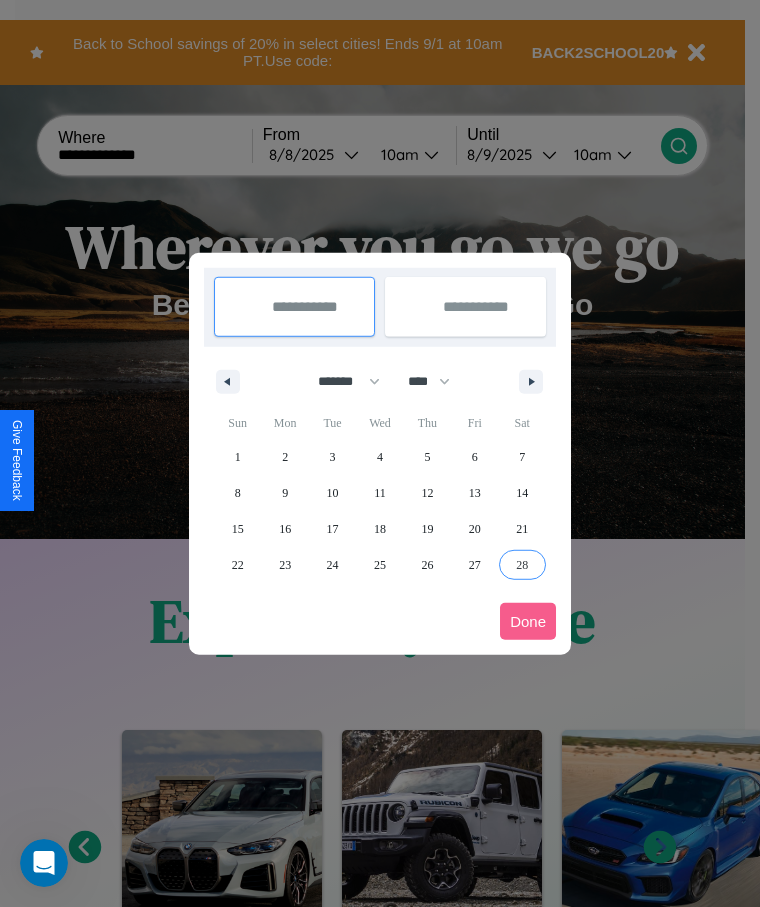 click on "28" at bounding box center (522, 565) 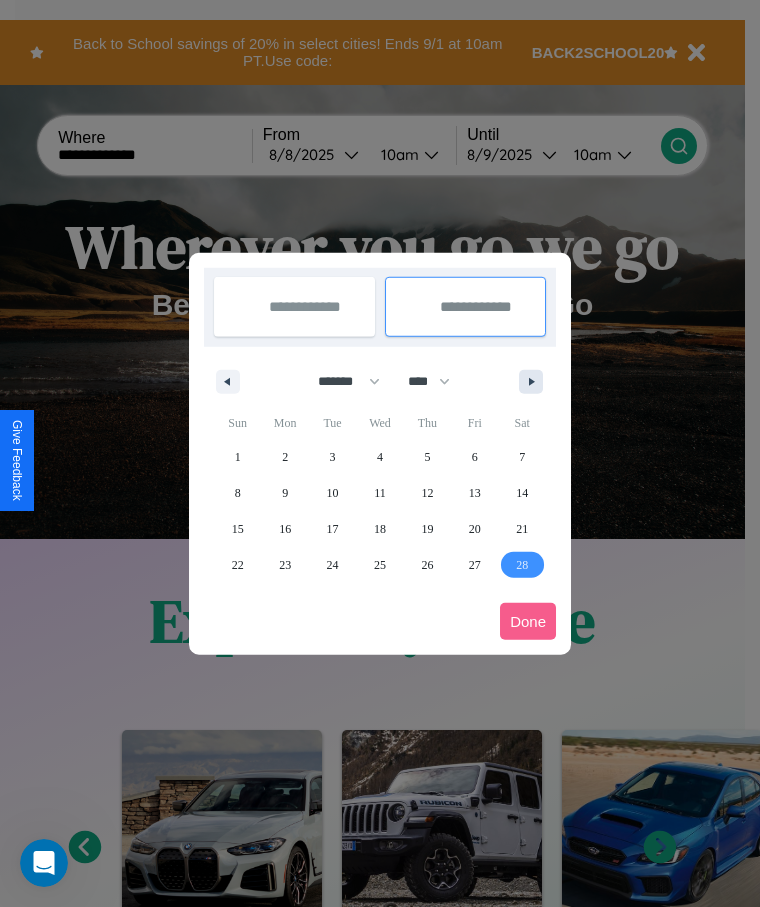click at bounding box center (535, 382) 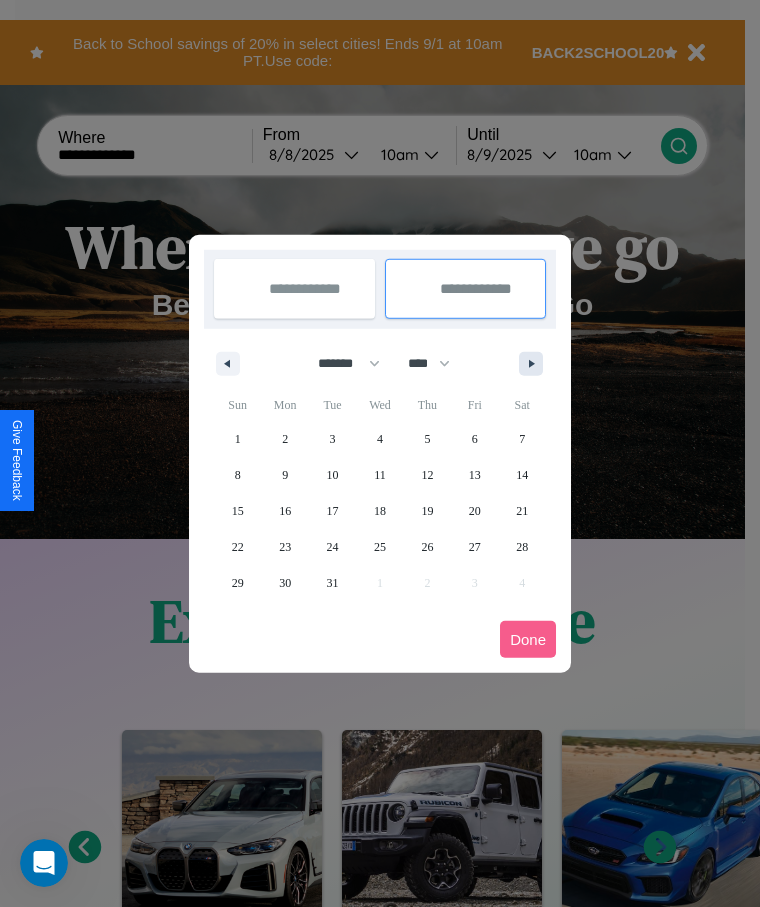 select on "*" 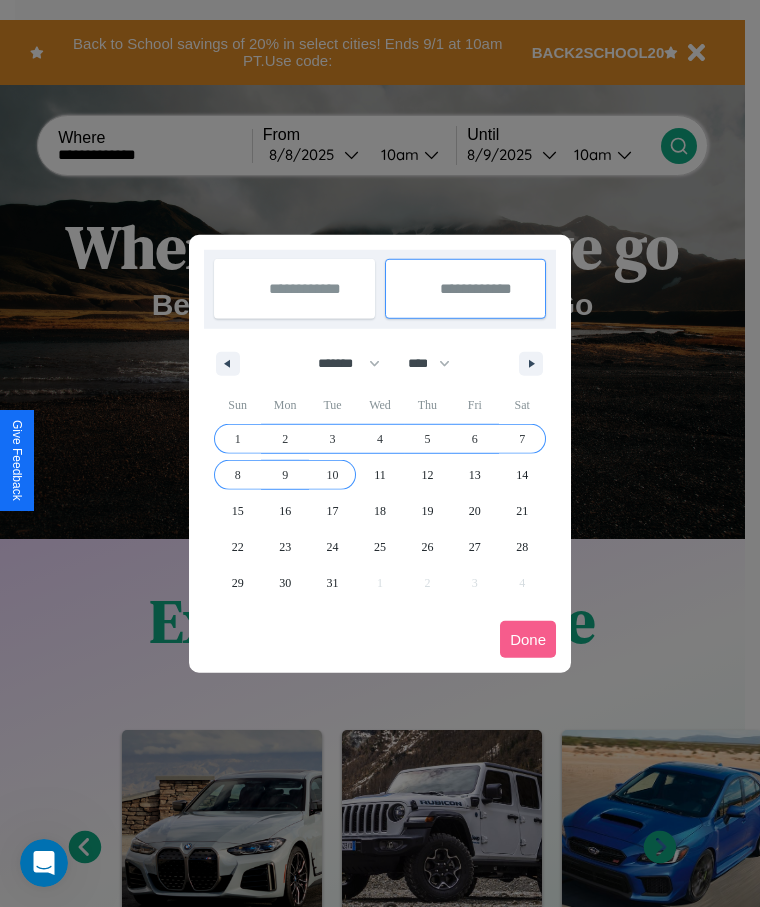 click on "10" at bounding box center (333, 475) 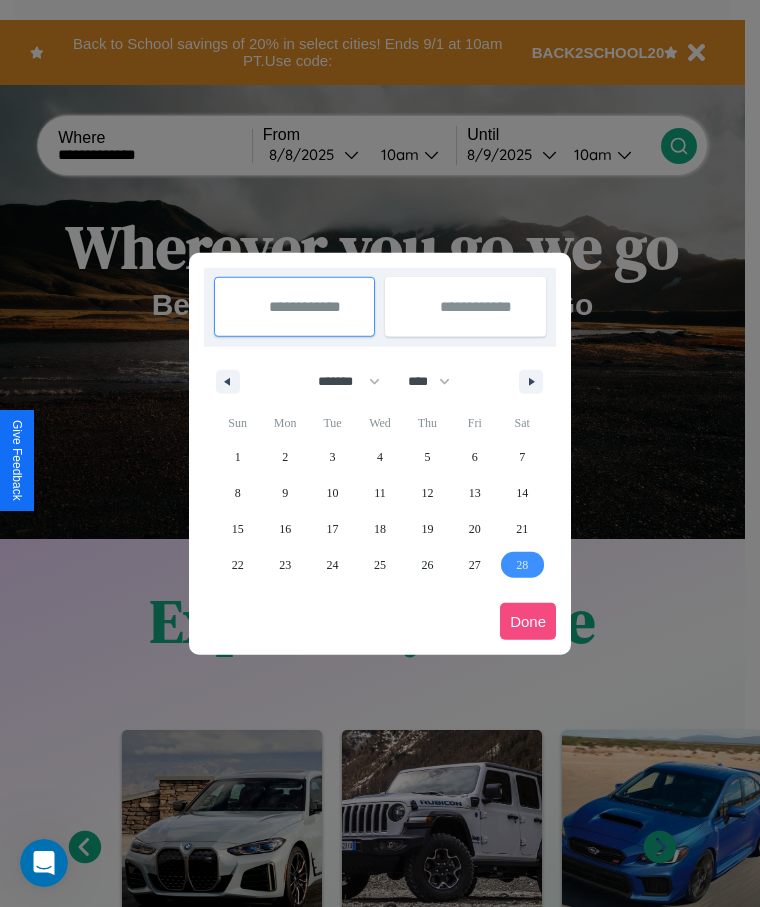 click on "Done" at bounding box center [528, 621] 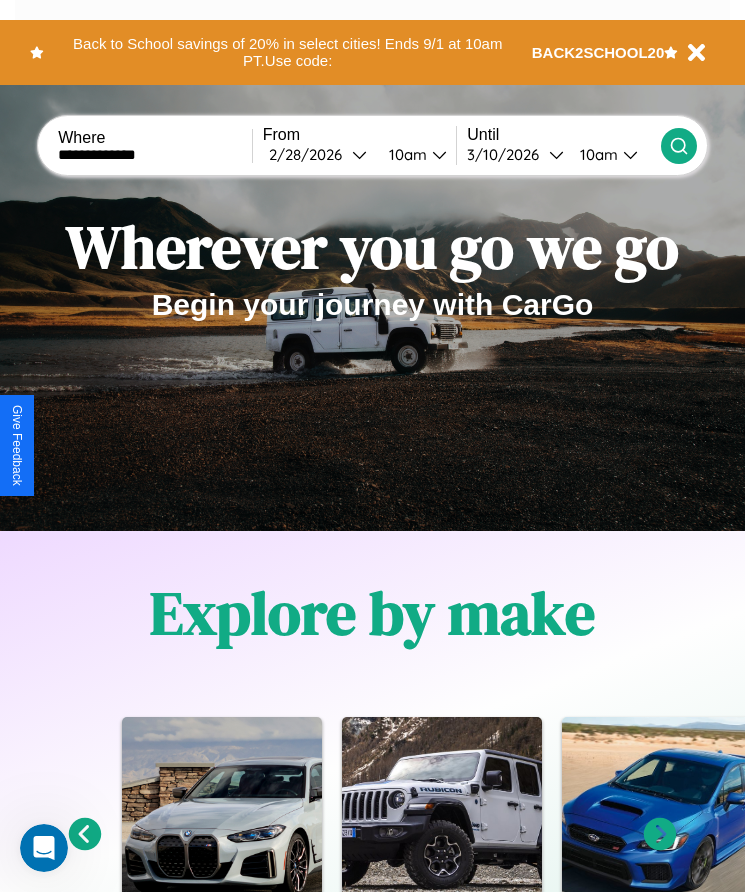 click 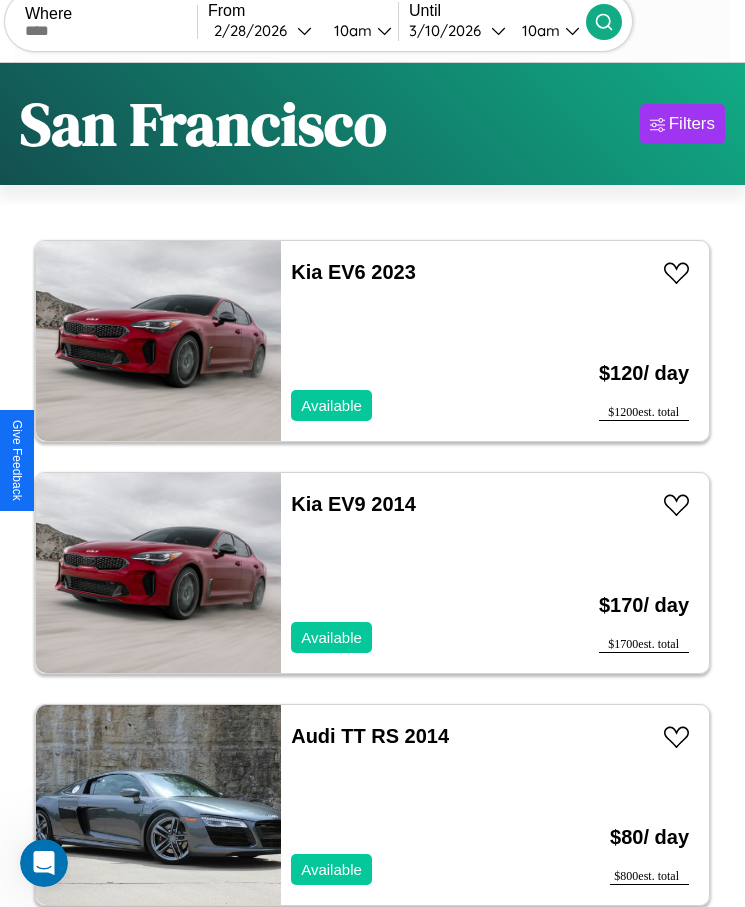 scroll, scrollTop: 50, scrollLeft: 0, axis: vertical 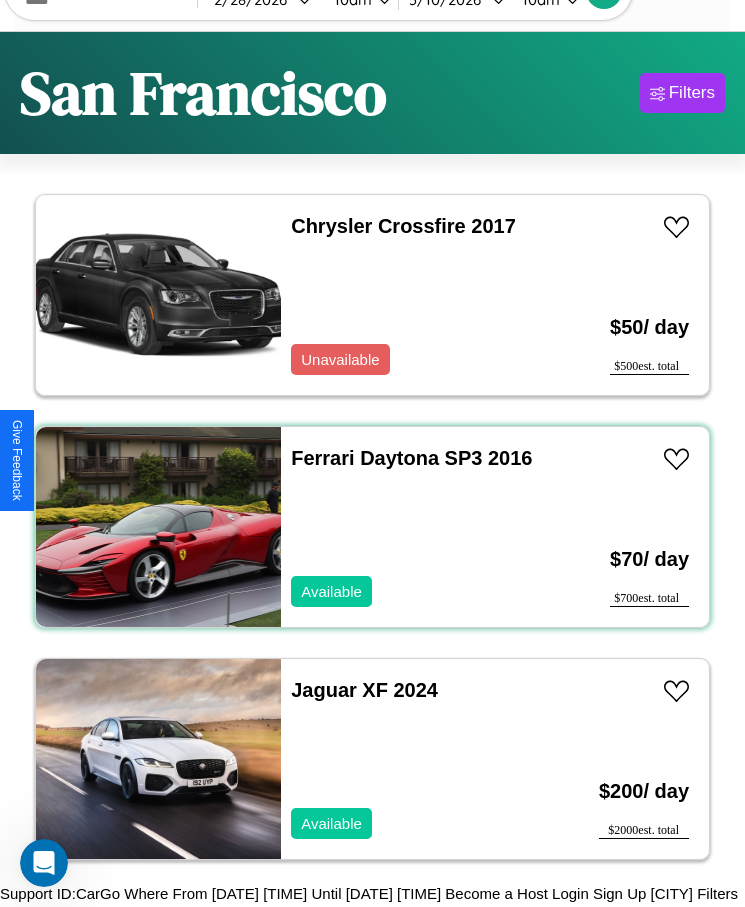 click on "Ferrari   Daytona SP3   2016 Available" at bounding box center [413, 527] 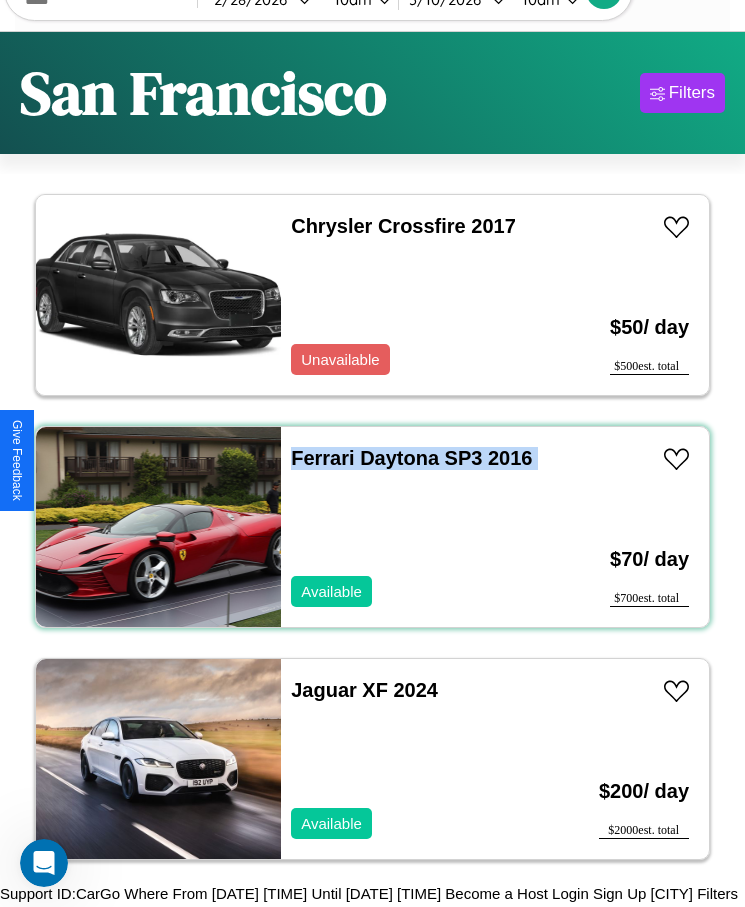 click on "Ferrari   Daytona SP3   2016 Available" at bounding box center (413, 527) 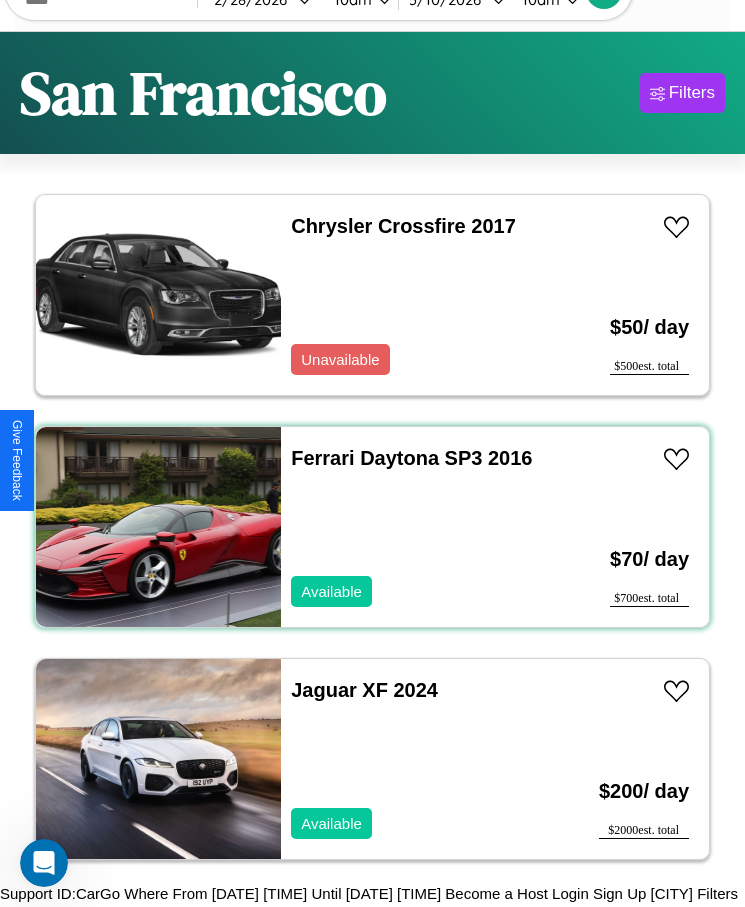 click on "Ferrari   Daytona SP3   2016 Available" at bounding box center (413, 527) 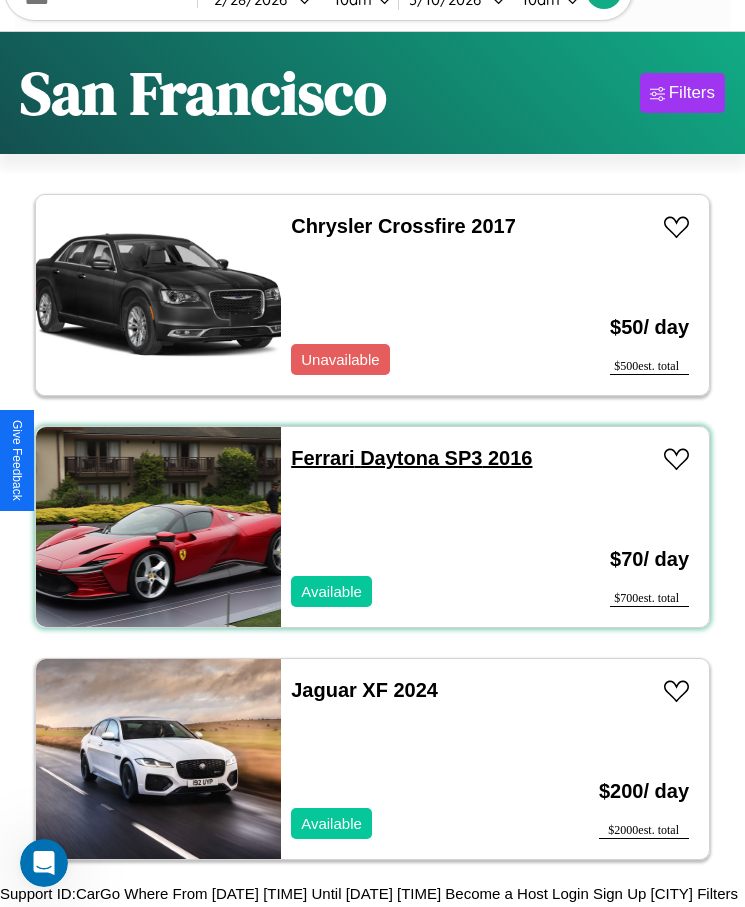 click on "Ferrari   Daytona SP3   2016" at bounding box center (411, 458) 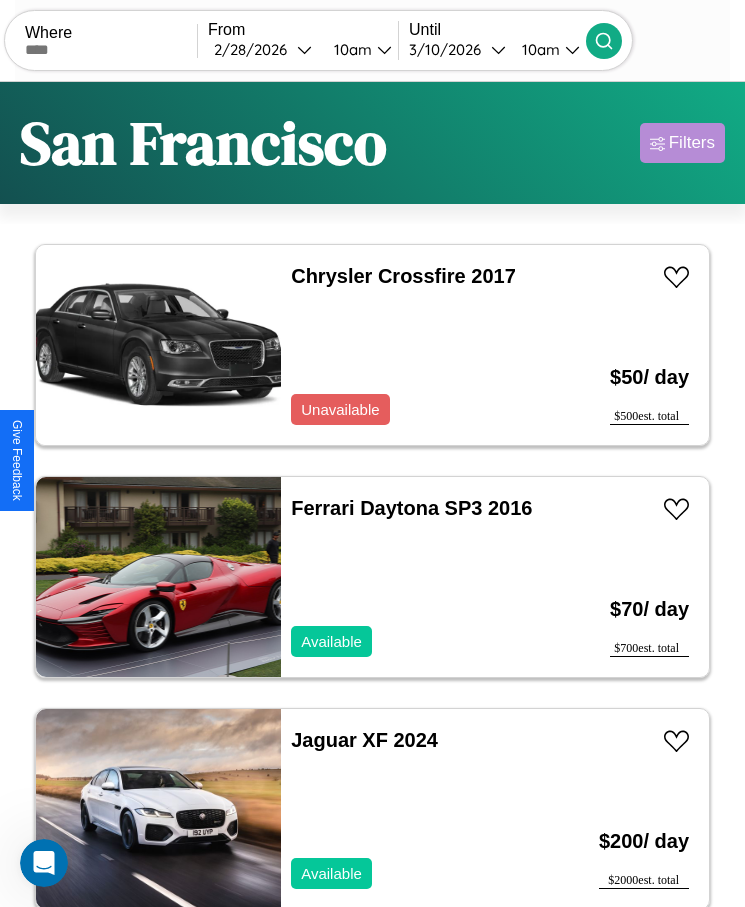 click on "Filters" at bounding box center [692, 143] 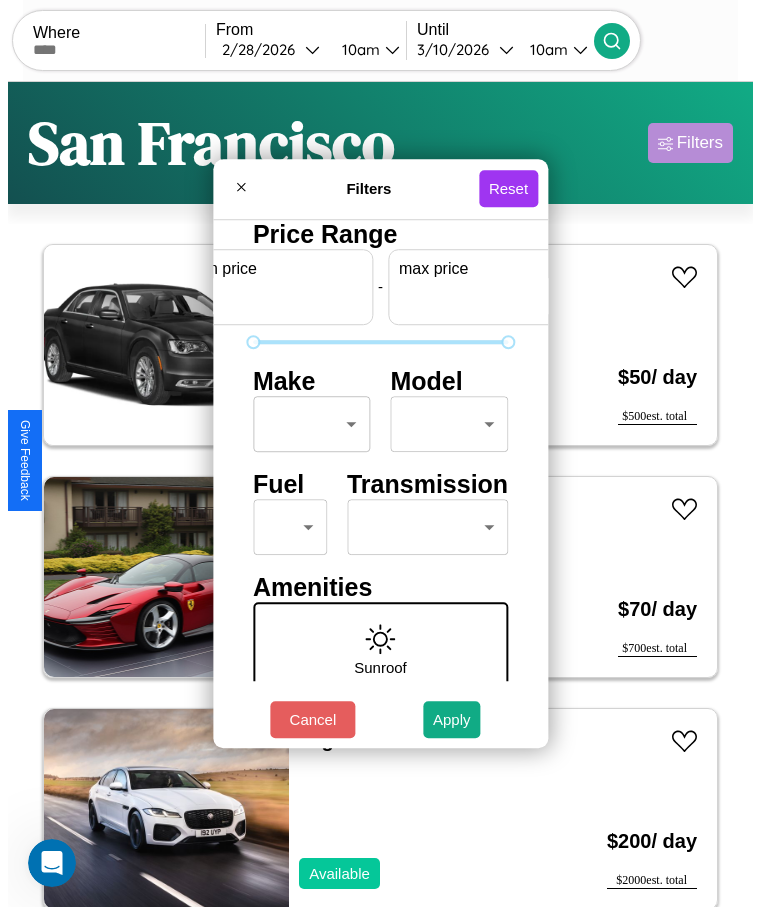 scroll, scrollTop: 0, scrollLeft: 74, axis: horizontal 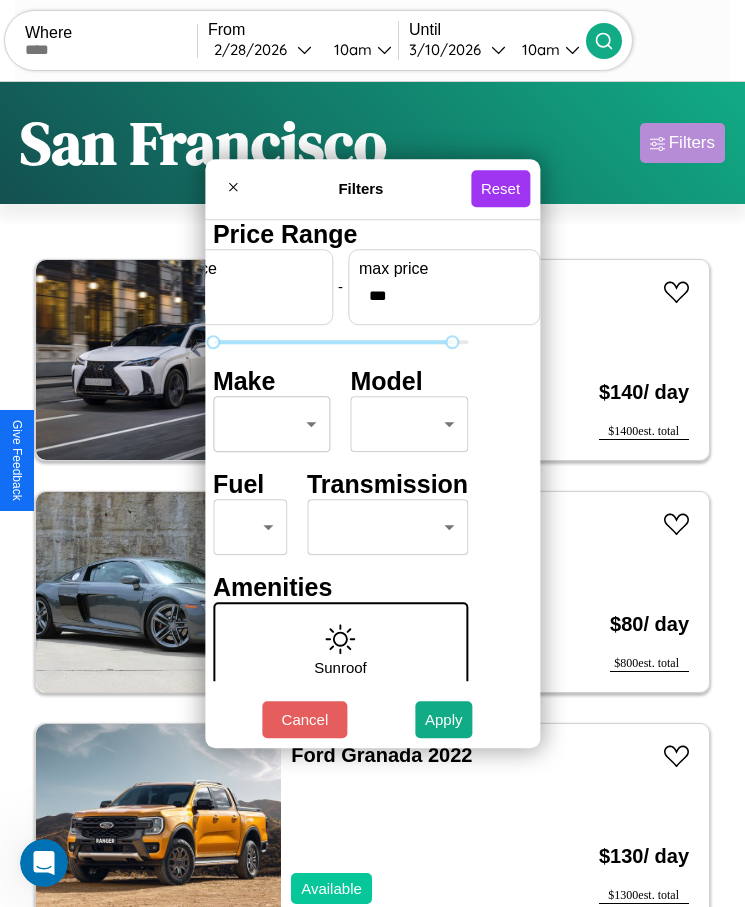 type on "***" 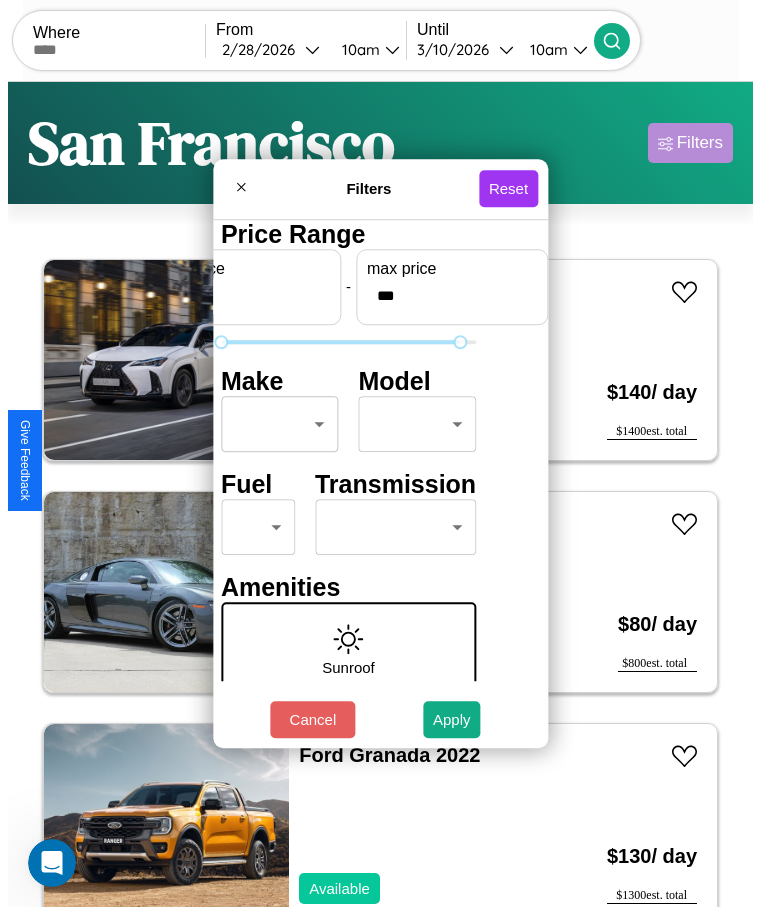 scroll, scrollTop: 0, scrollLeft: 0, axis: both 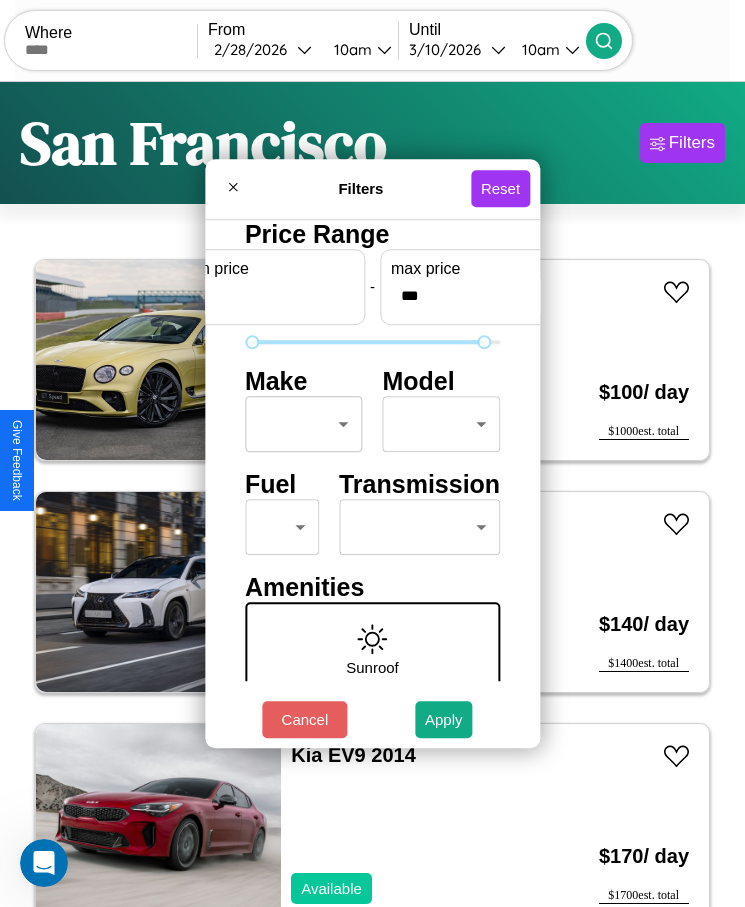 type on "**" 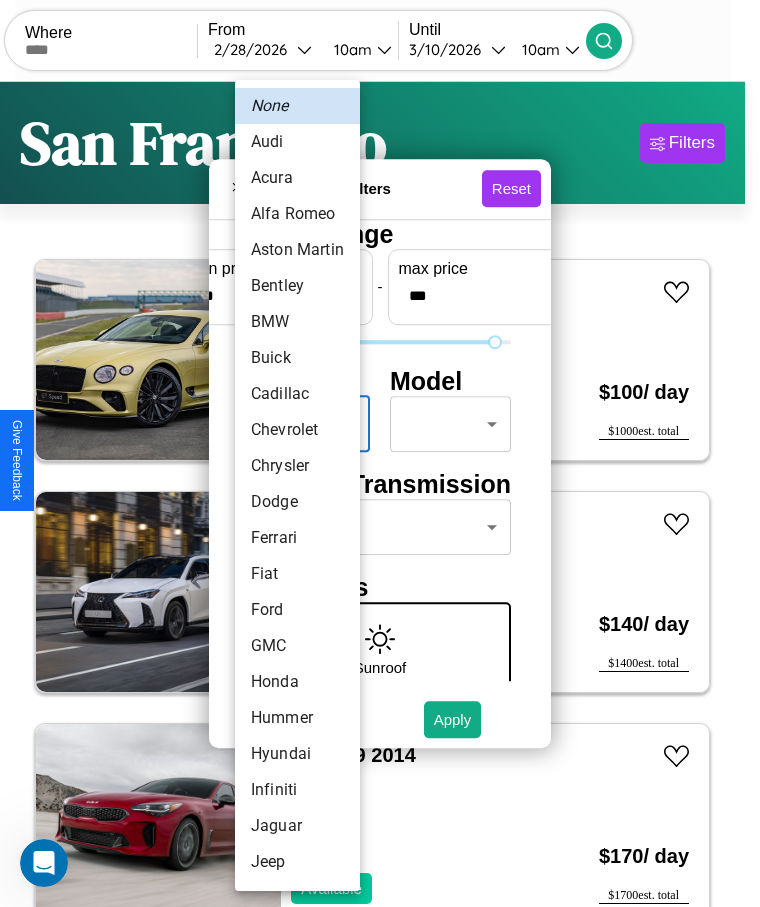 click on "Aston Martin" at bounding box center (297, 250) 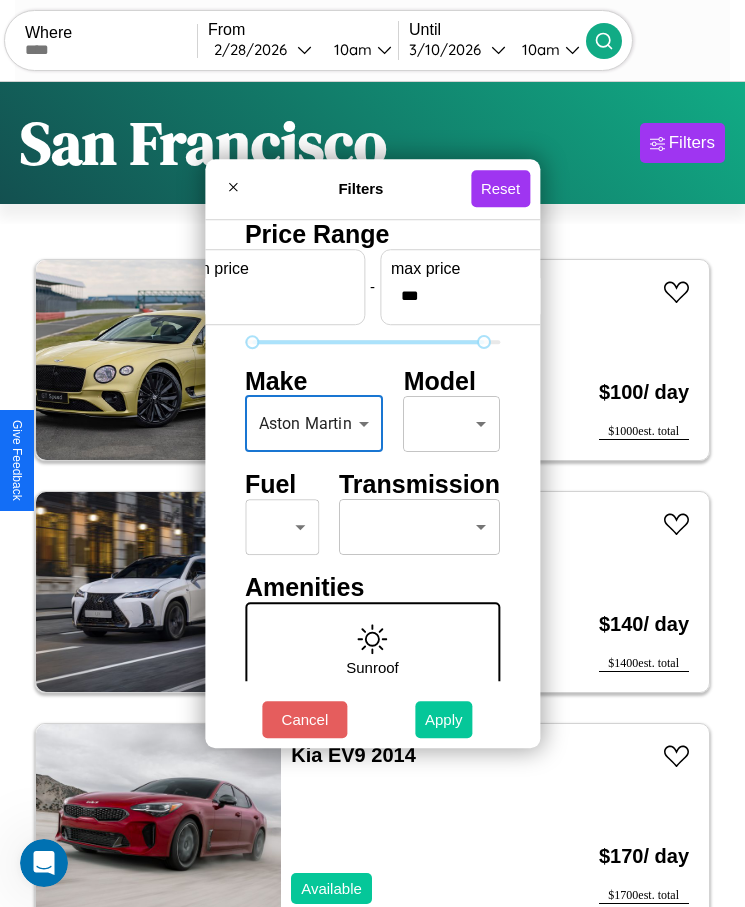 click on "Apply" at bounding box center [444, 719] 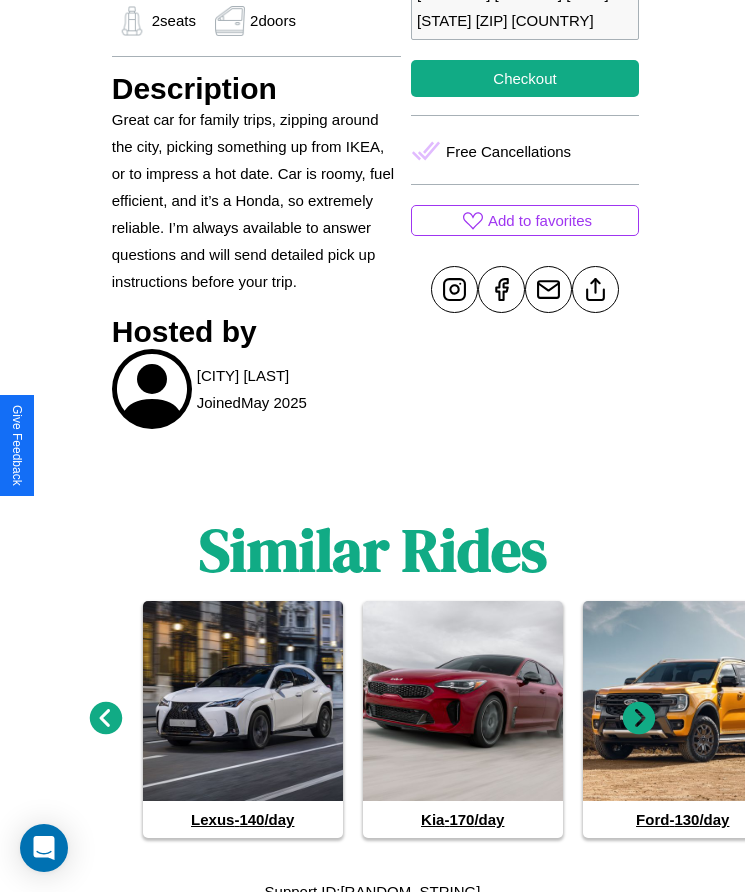 scroll, scrollTop: 937, scrollLeft: 0, axis: vertical 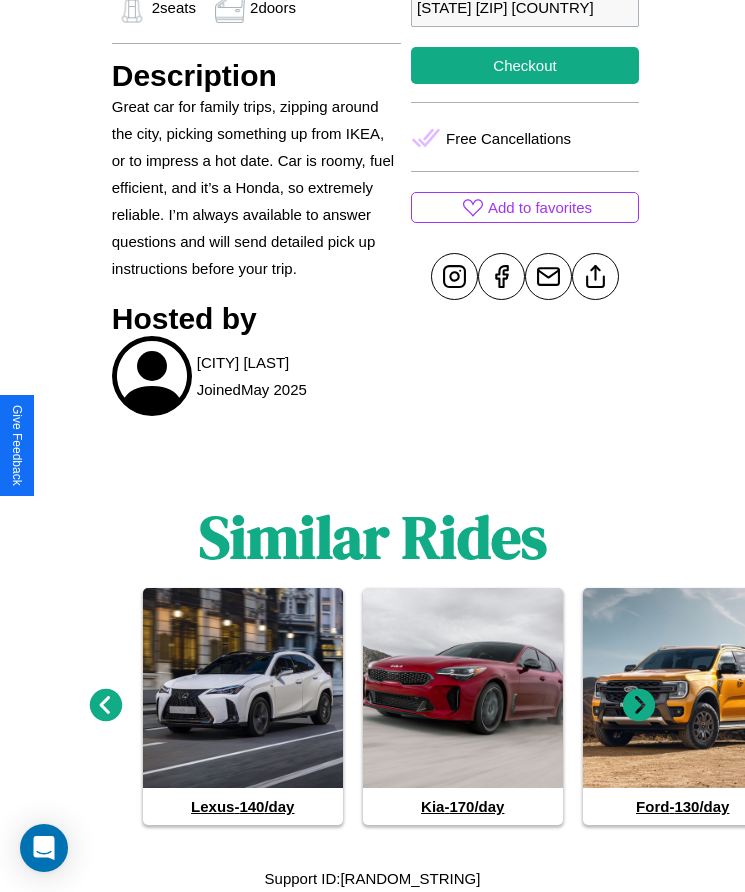 click 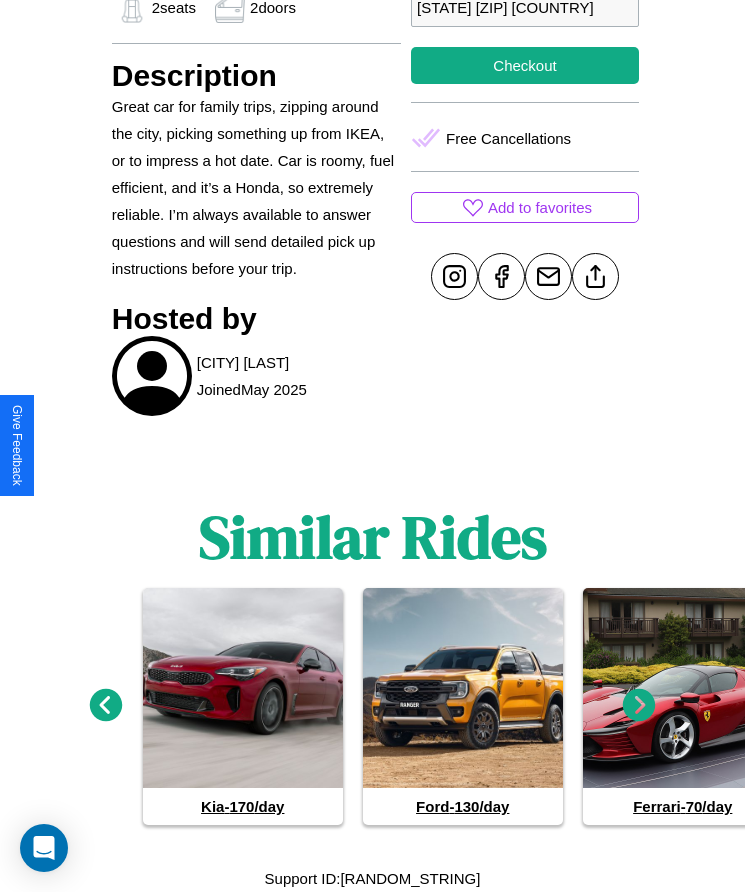 click 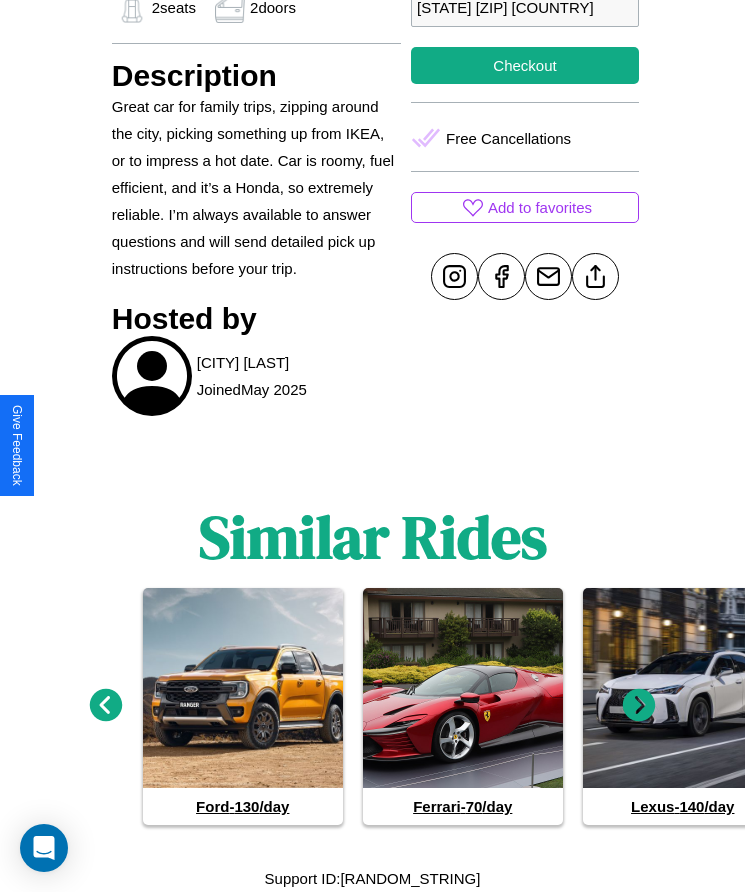 click 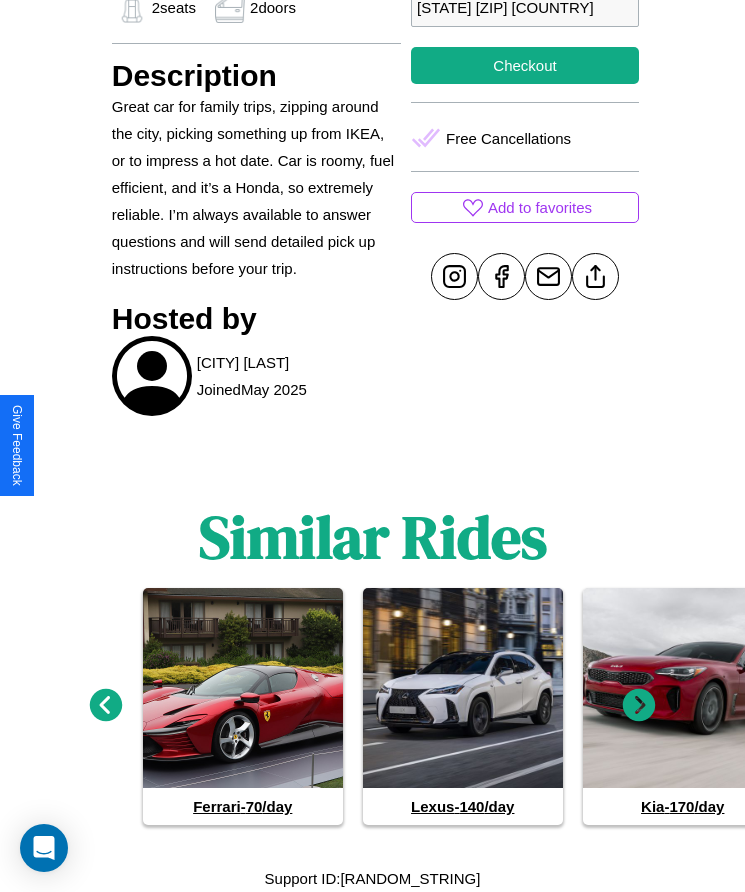click 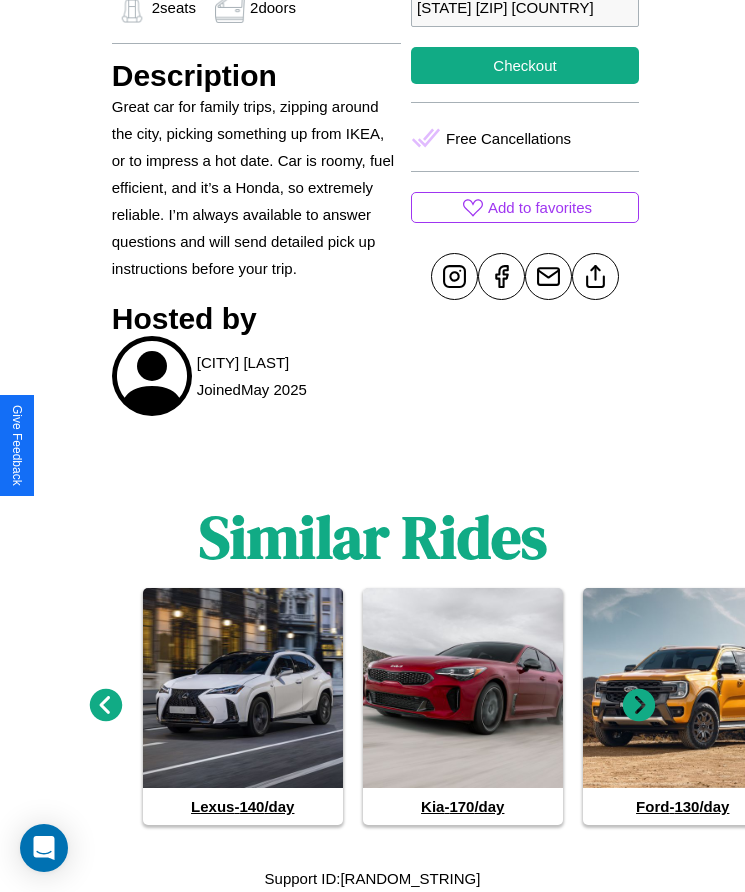 click 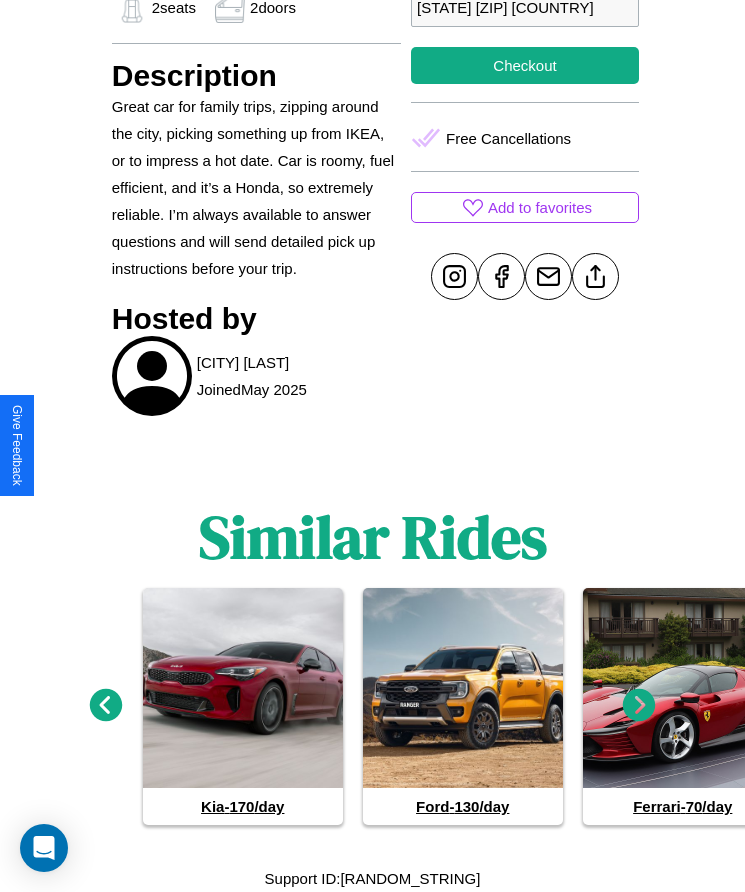 scroll, scrollTop: 795, scrollLeft: 0, axis: vertical 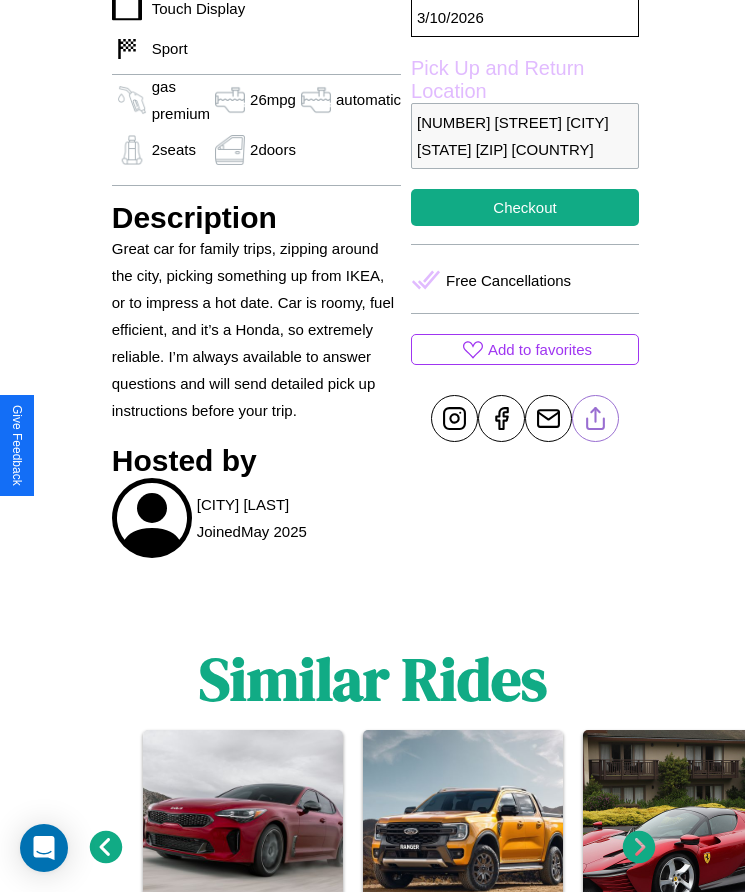 click 